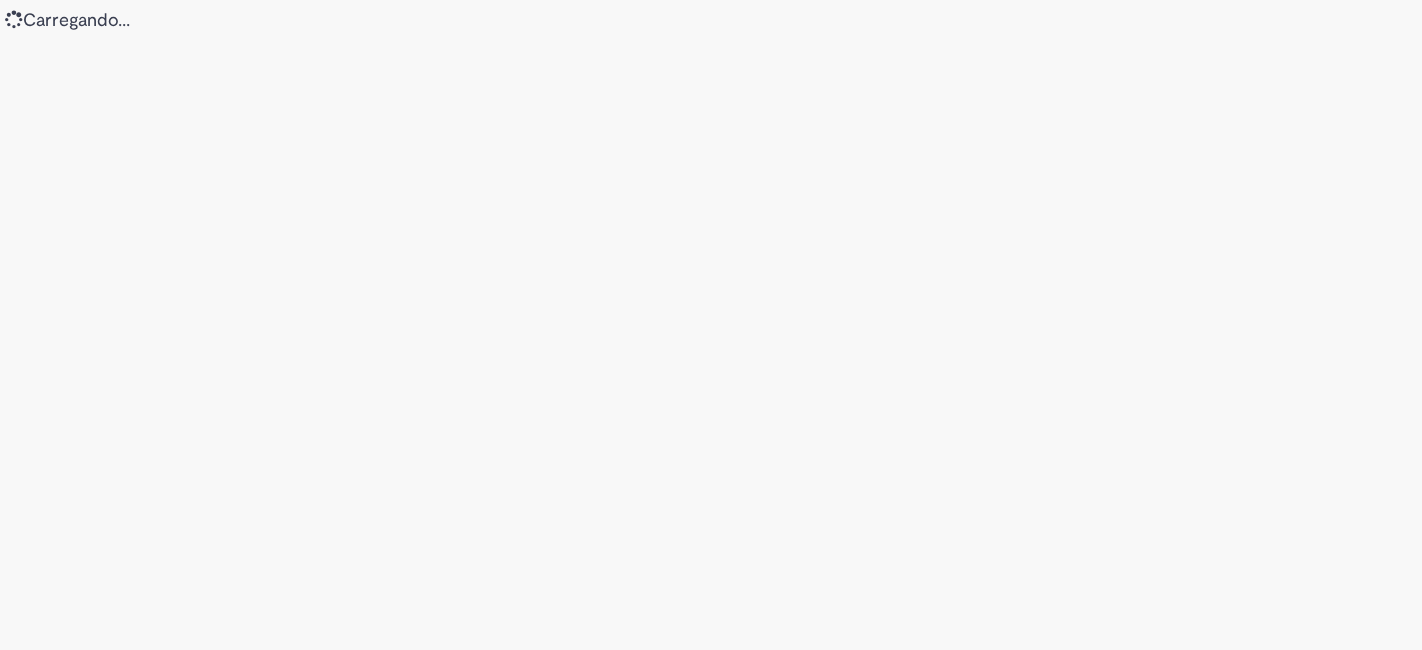 scroll, scrollTop: 0, scrollLeft: 0, axis: both 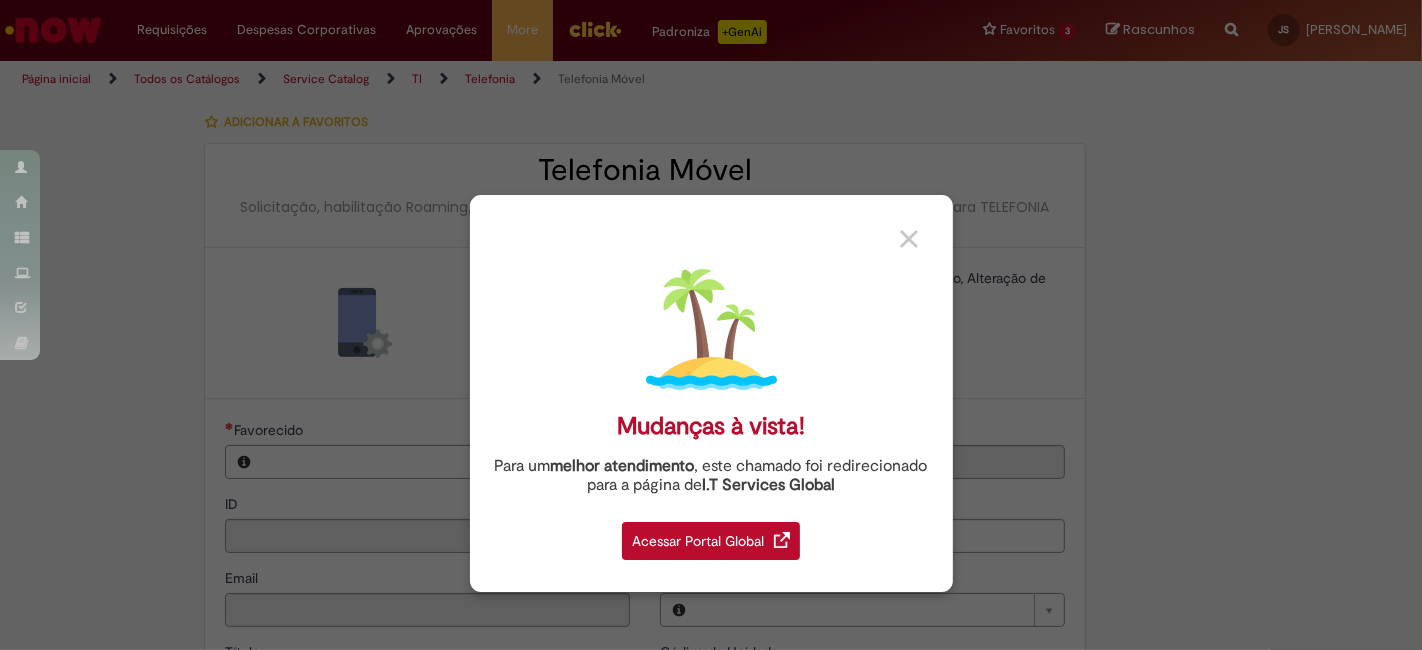type on "********" 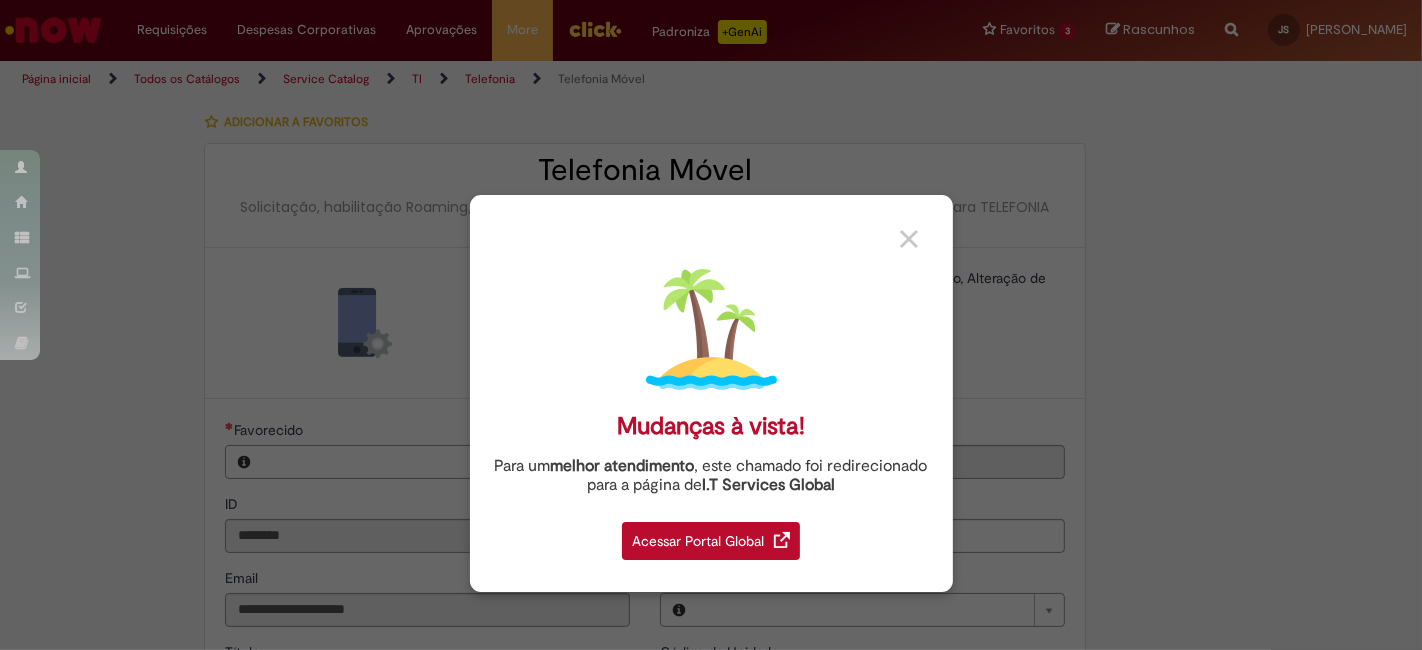 type on "**********" 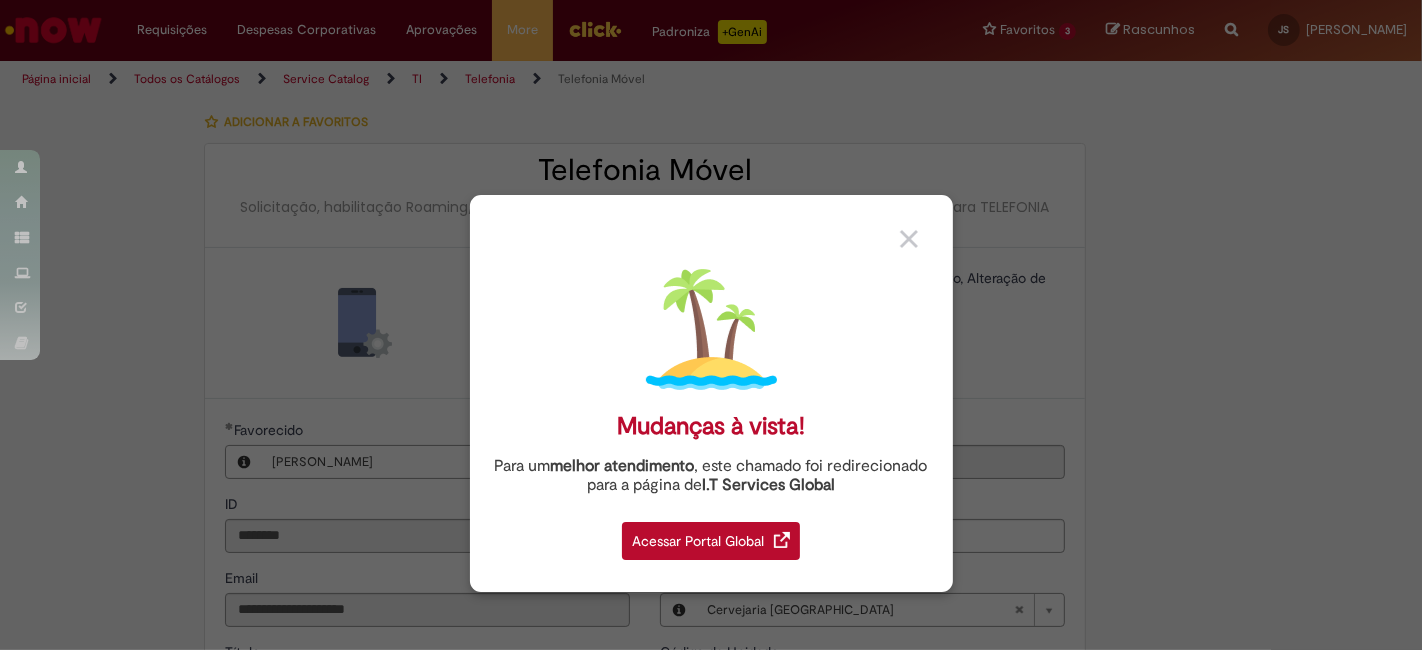click at bounding box center (909, 239) 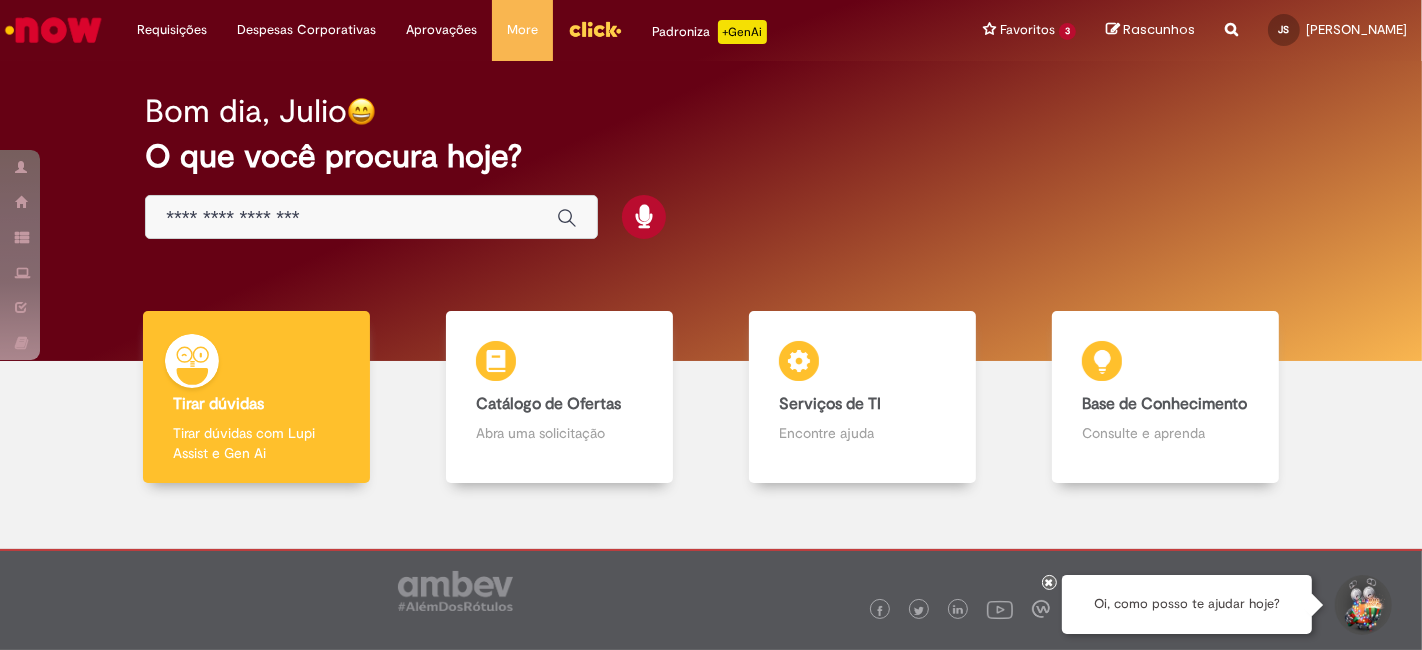 click at bounding box center [711, 608] 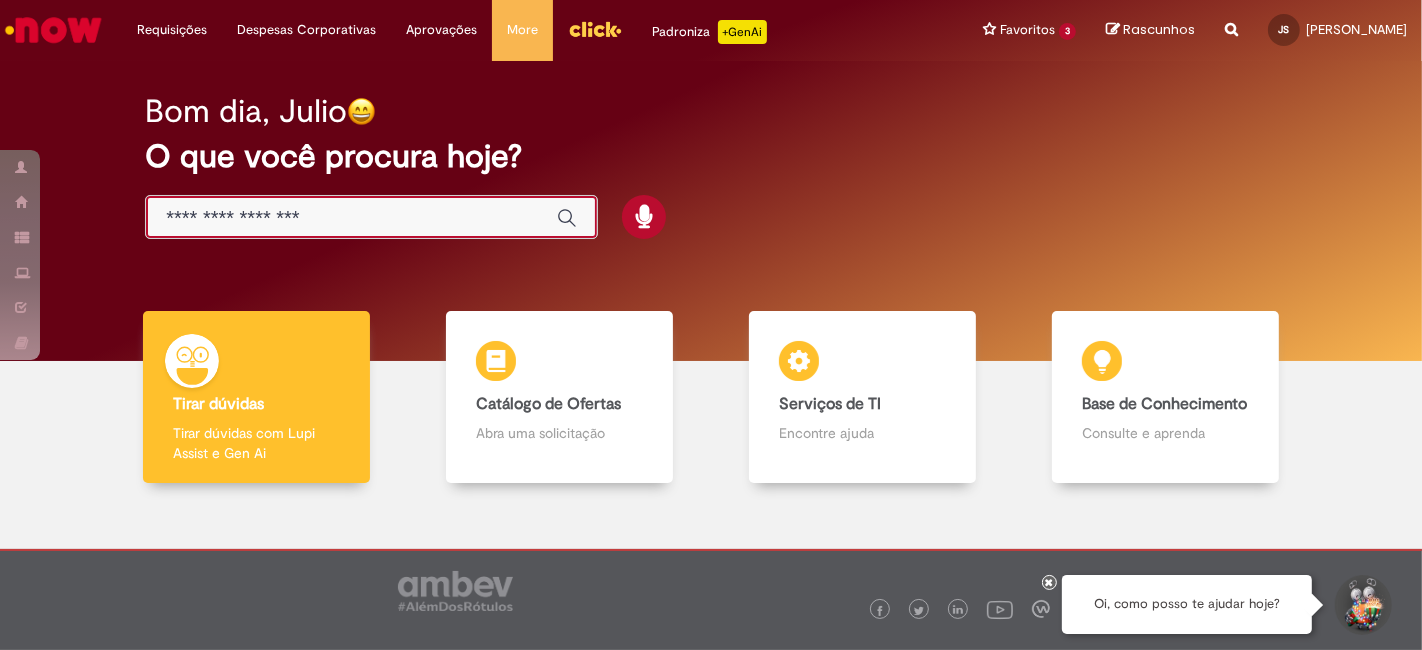 click at bounding box center (351, 218) 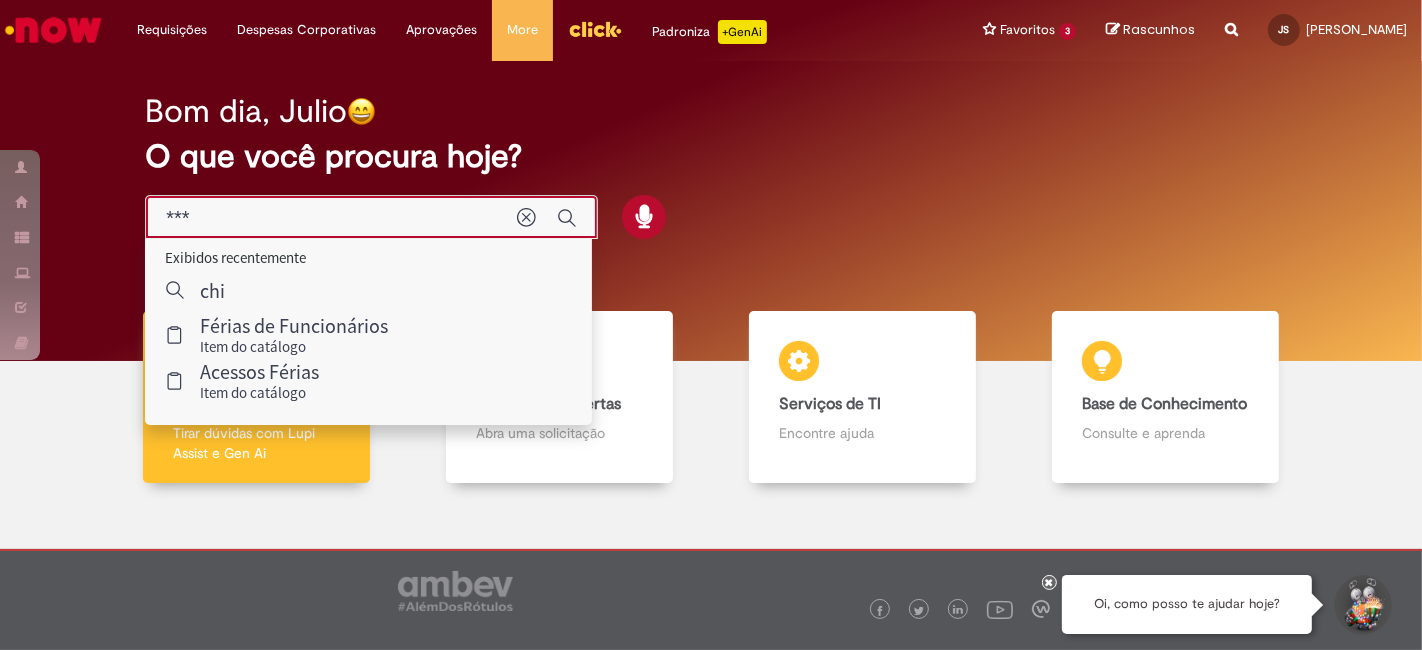 type on "****" 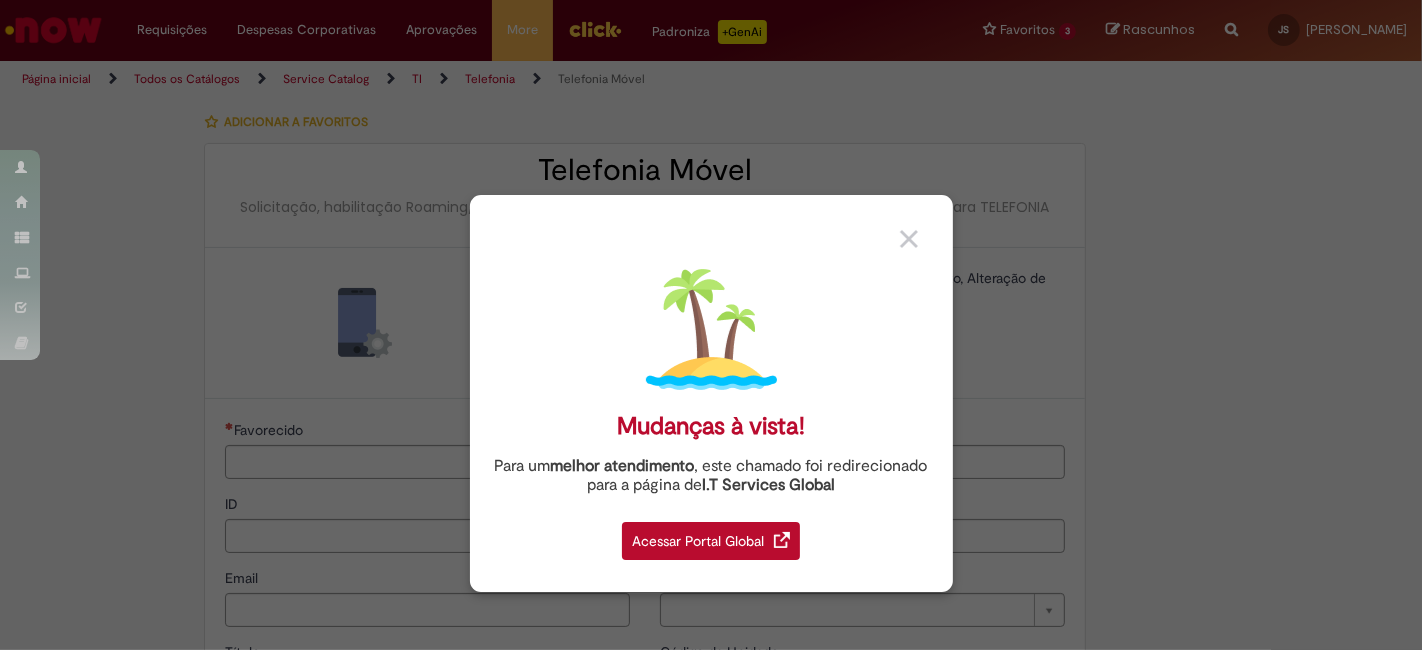 type on "********" 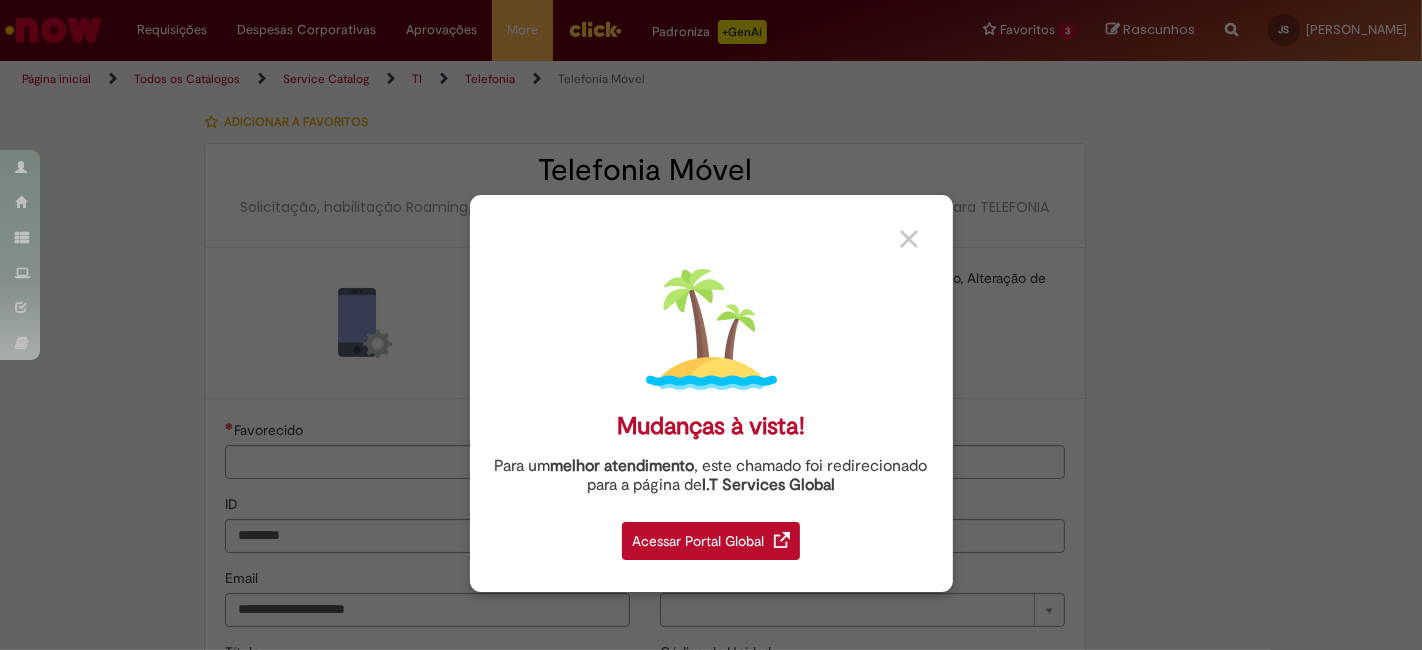 type on "**********" 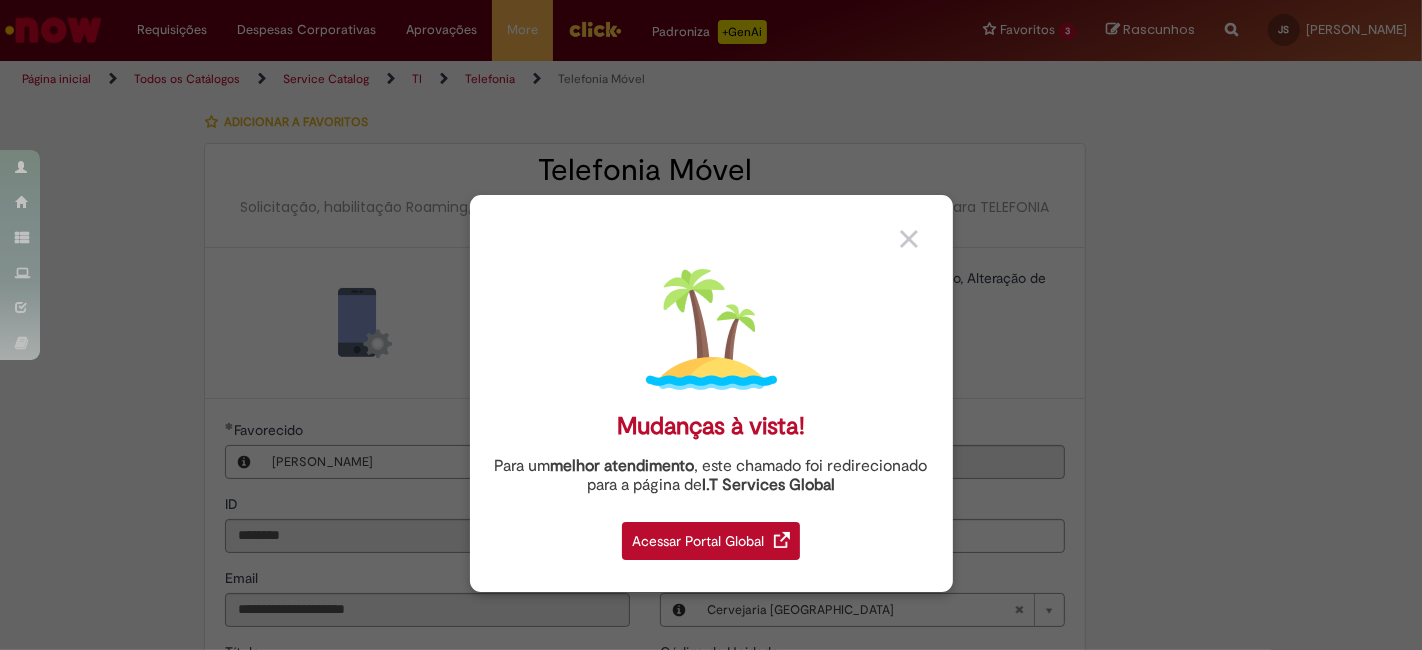 click on "Acessar Portal Global" at bounding box center (711, 541) 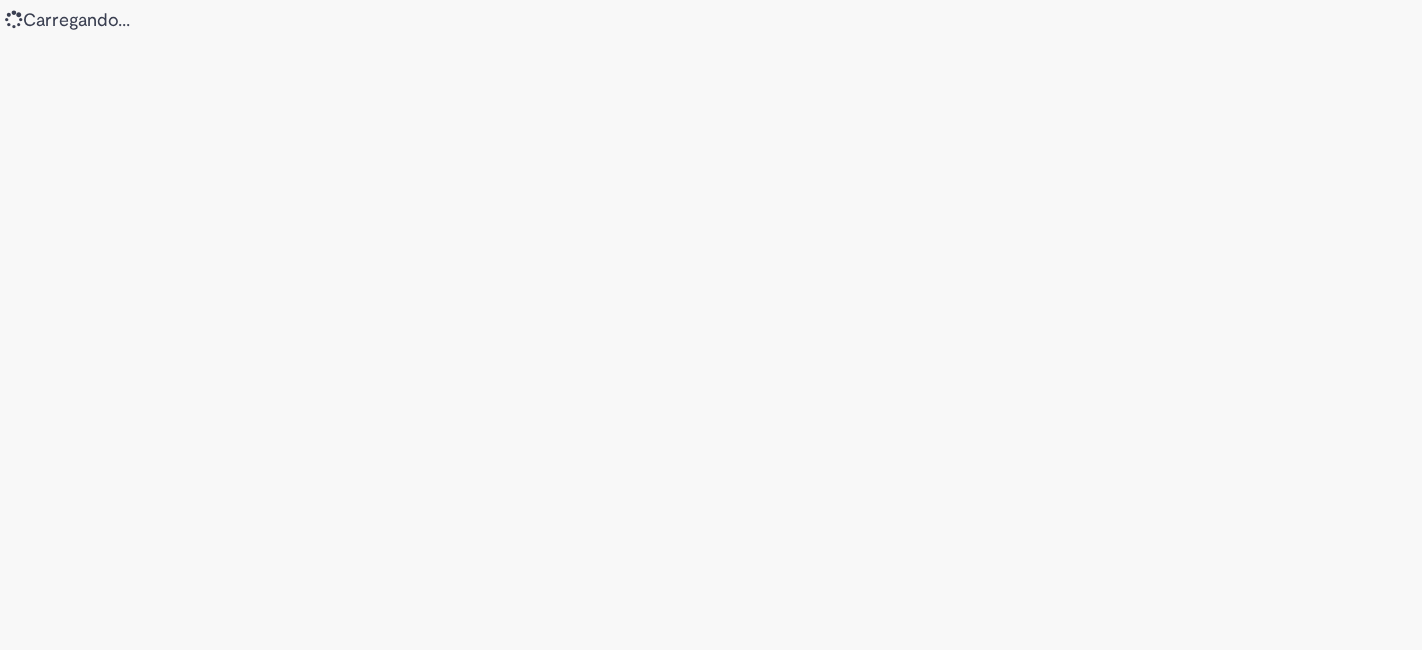 scroll, scrollTop: 0, scrollLeft: 0, axis: both 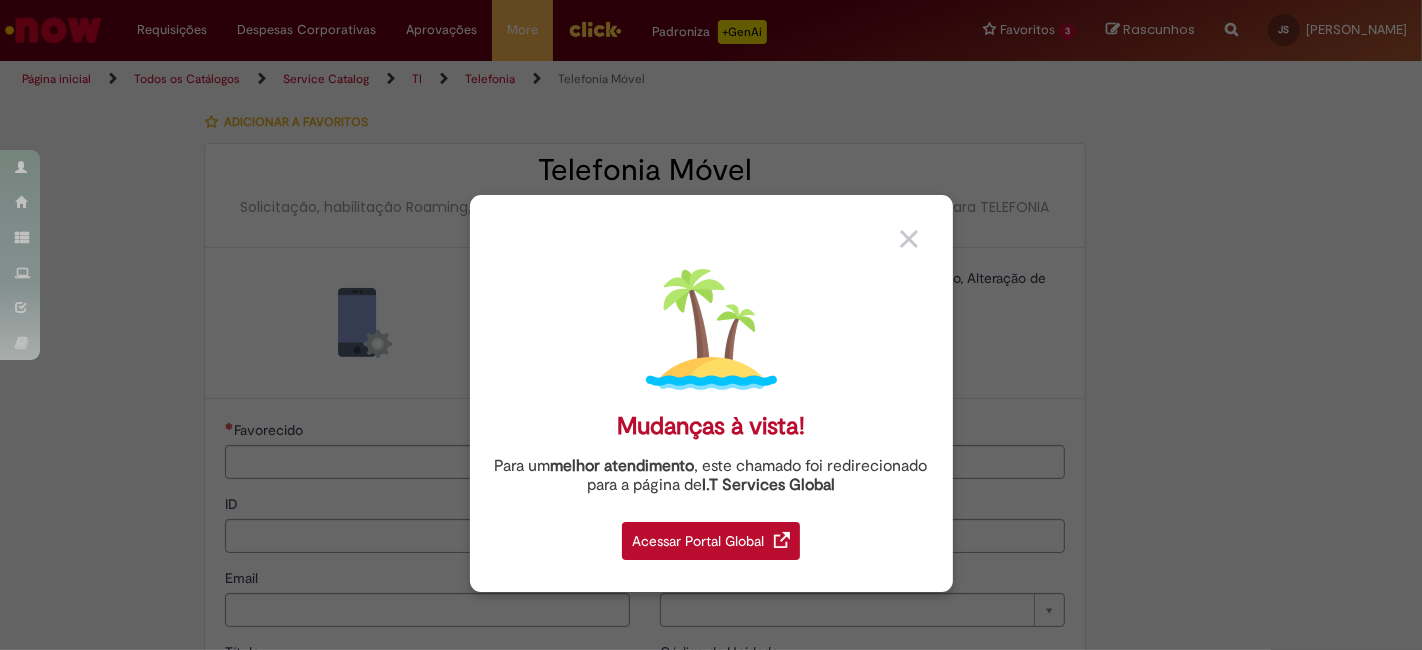 type on "********" 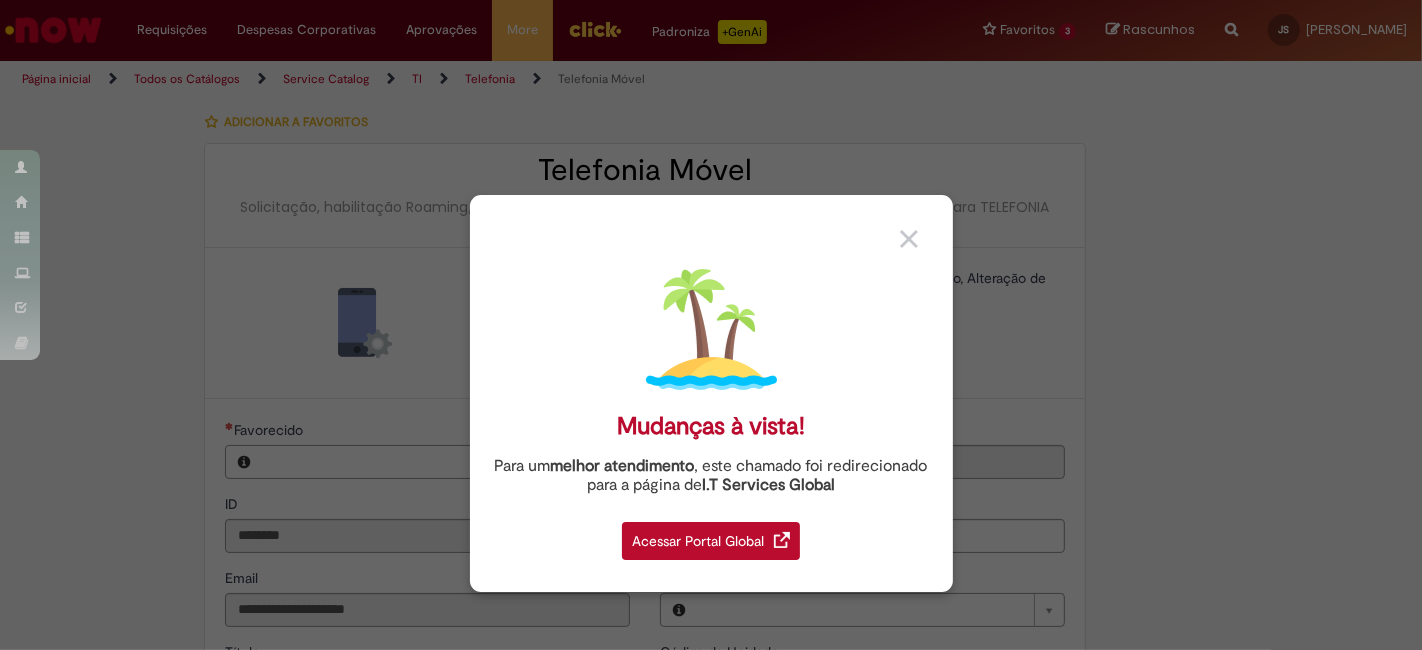 type on "**********" 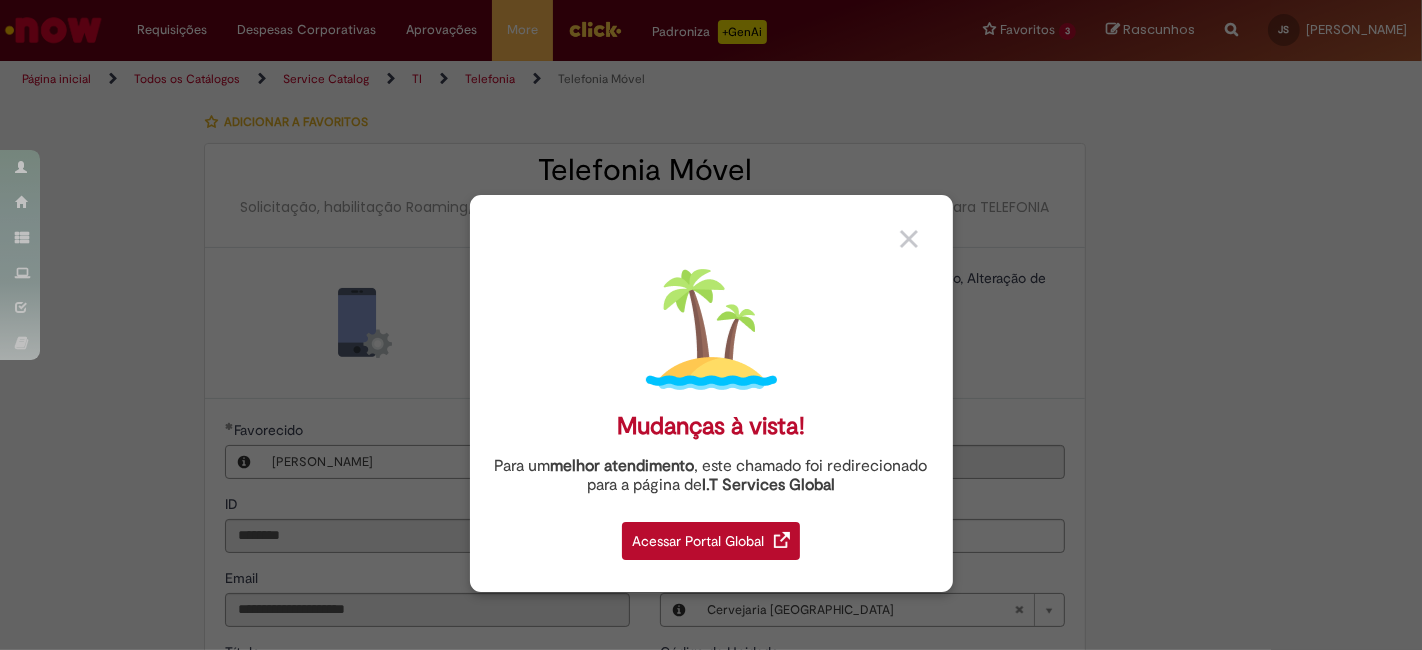 click at bounding box center (919, 232) 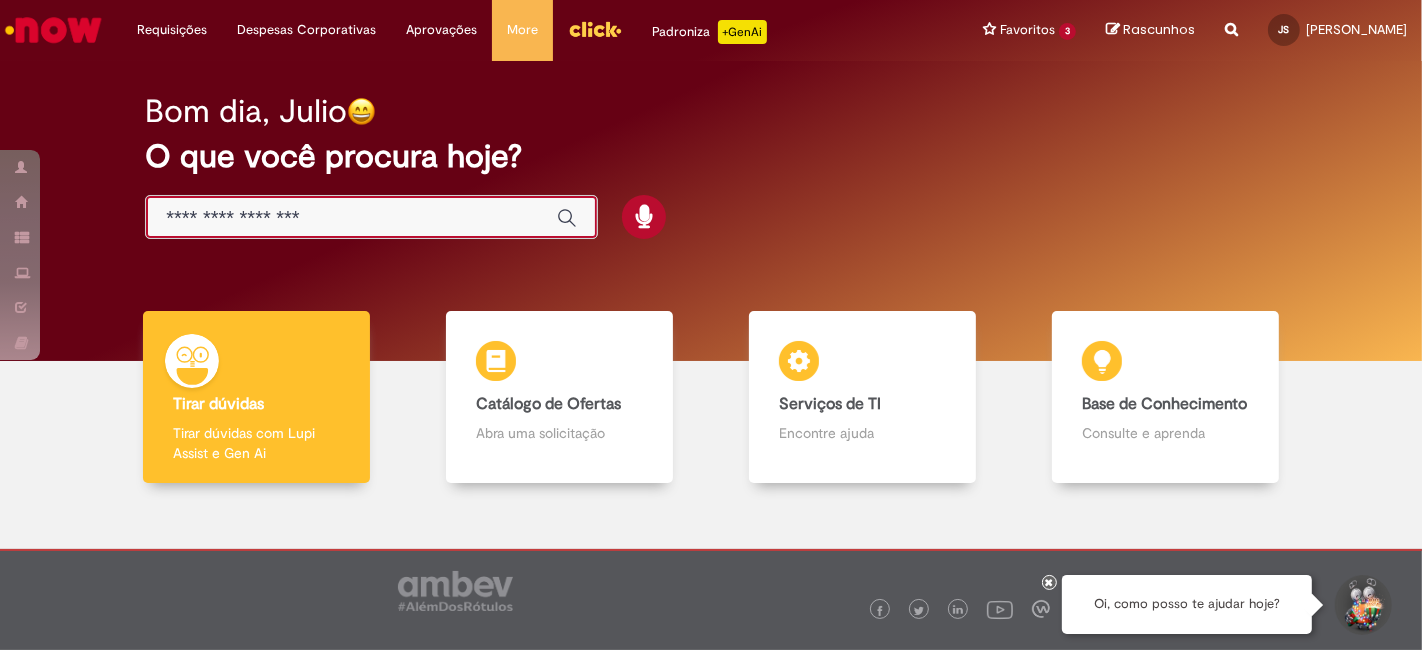 click at bounding box center (351, 218) 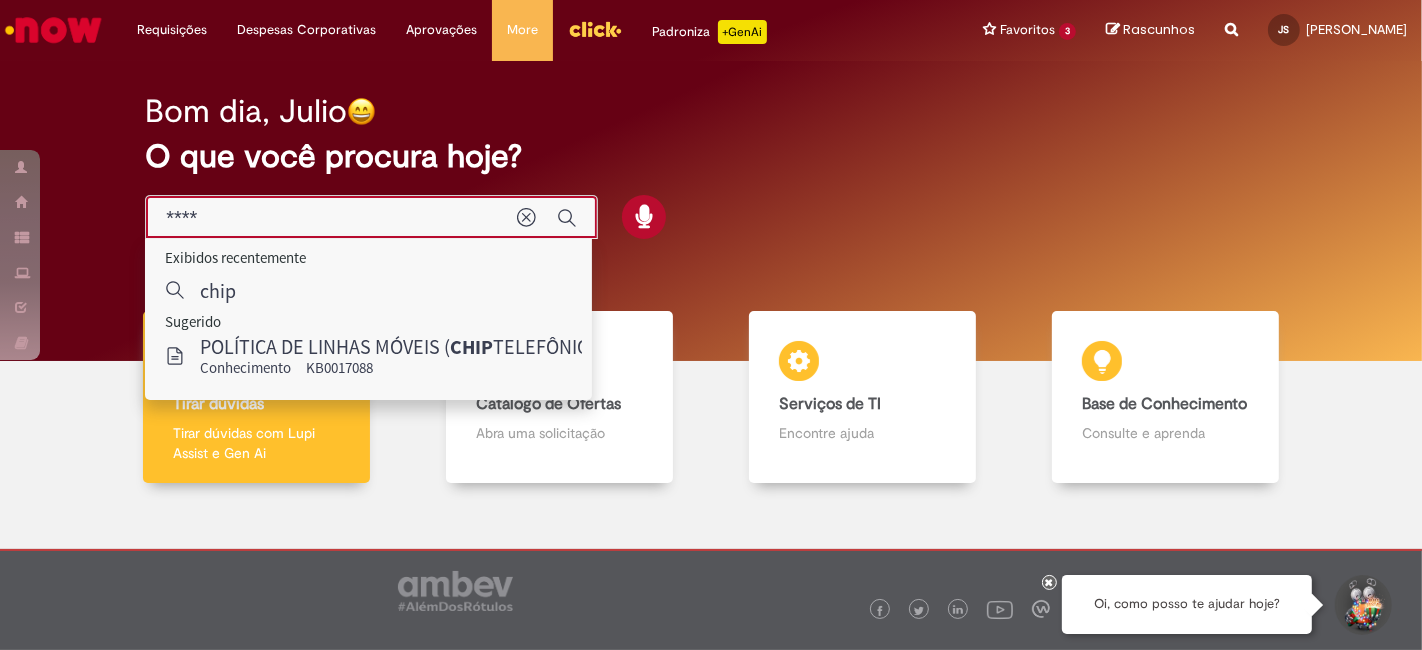 type on "****" 